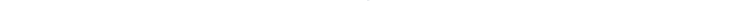 scroll, scrollTop: 189, scrollLeft: 0, axis: vertical 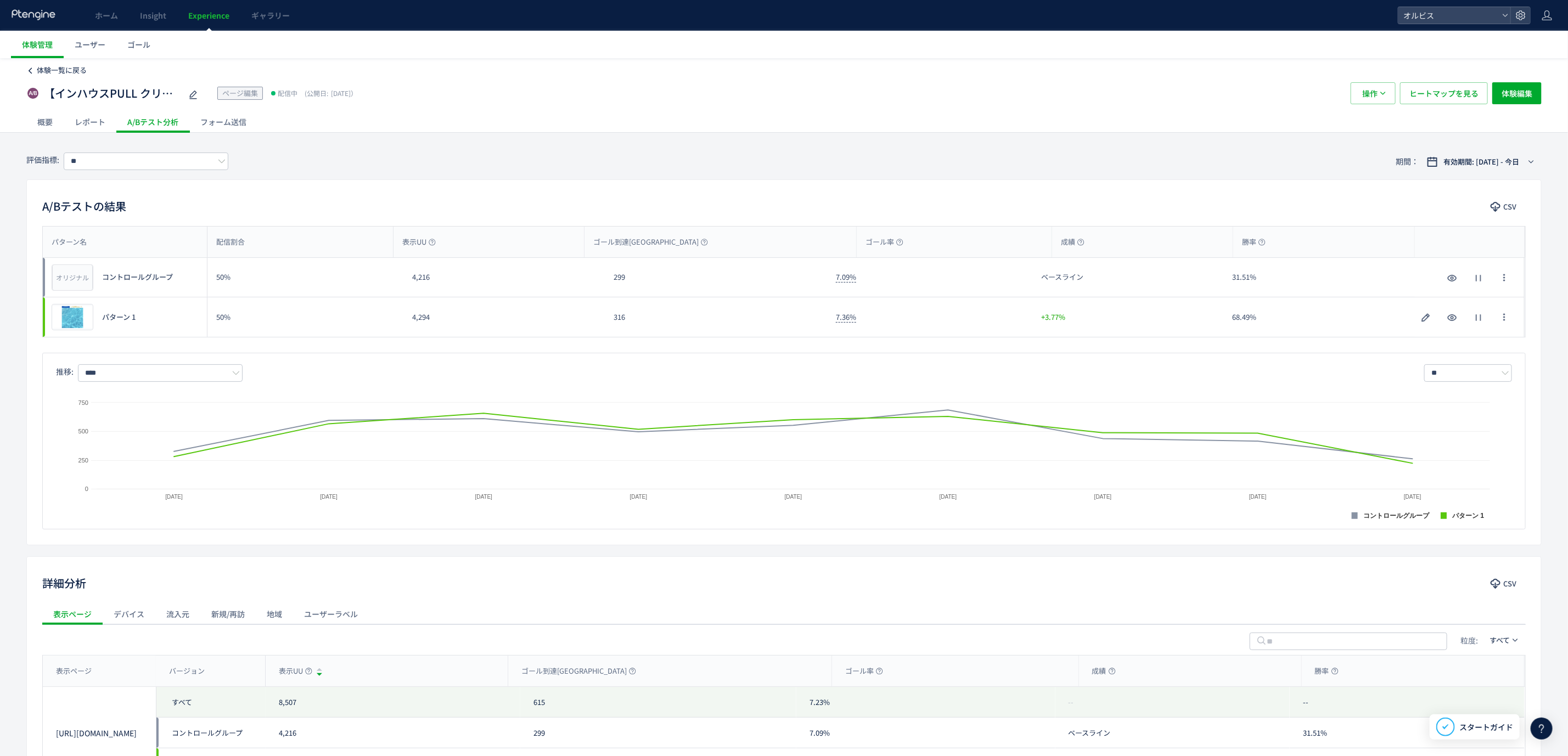click on "体験一覧に戻る" 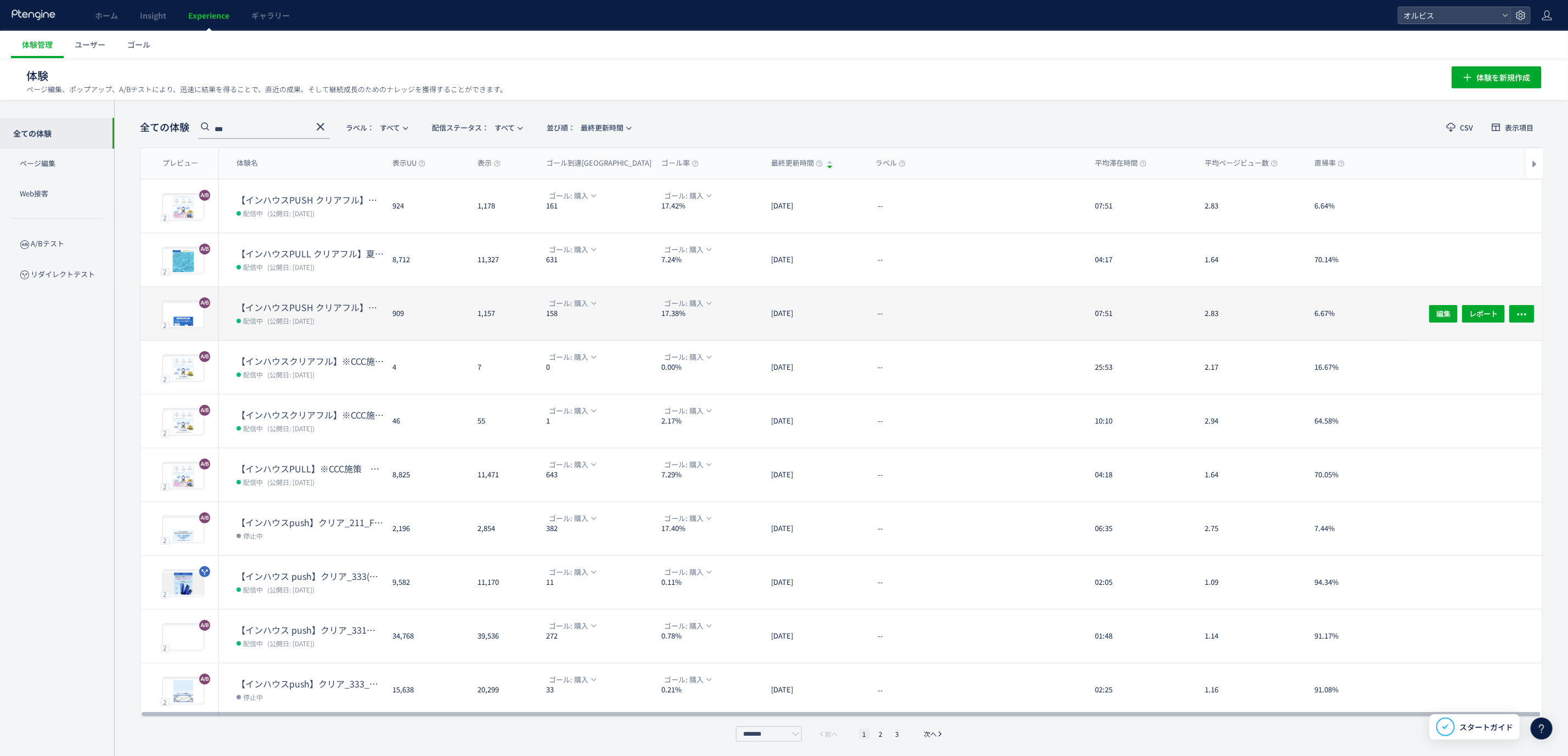 click on "909" 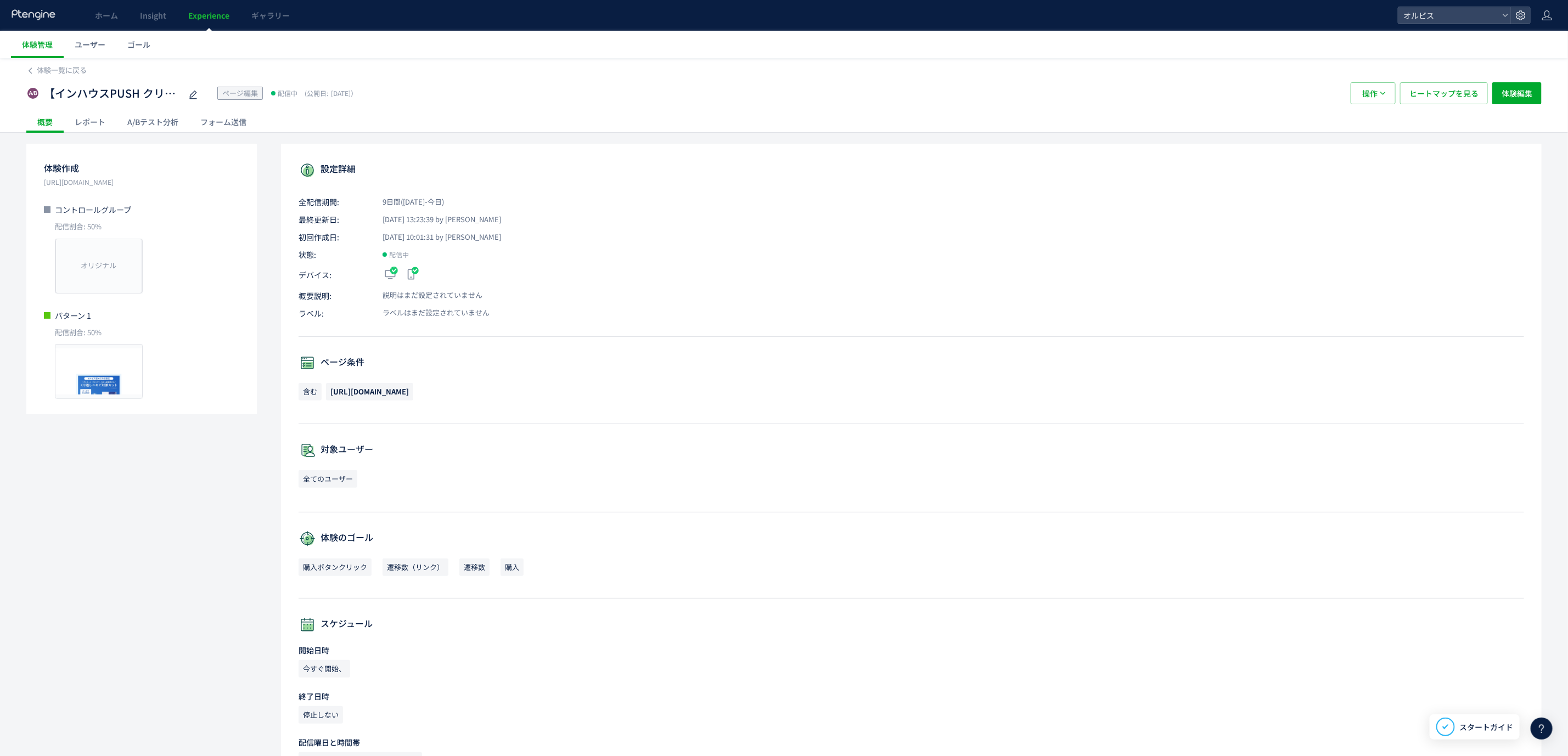click on "A/Bテスト分析" 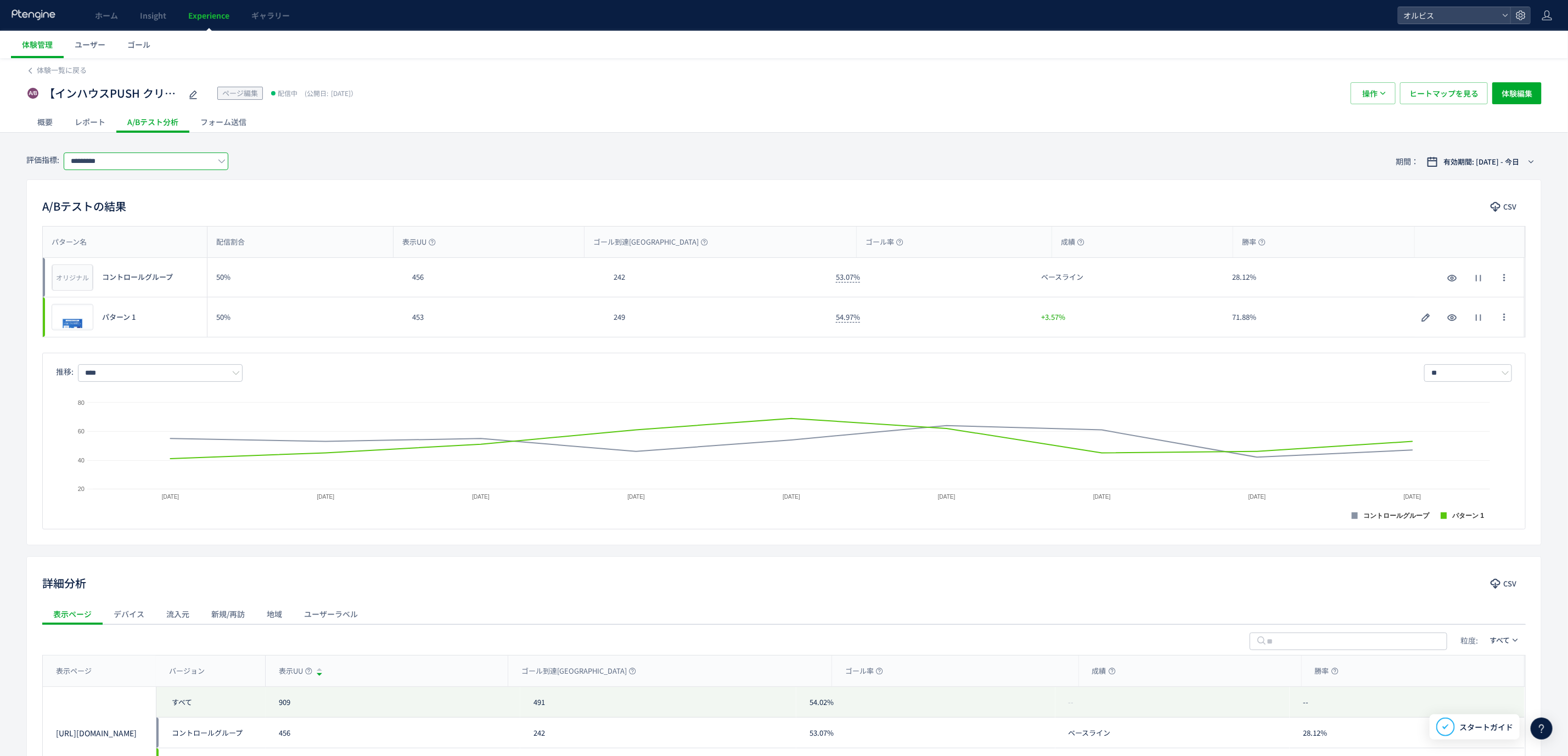 click on "*********" 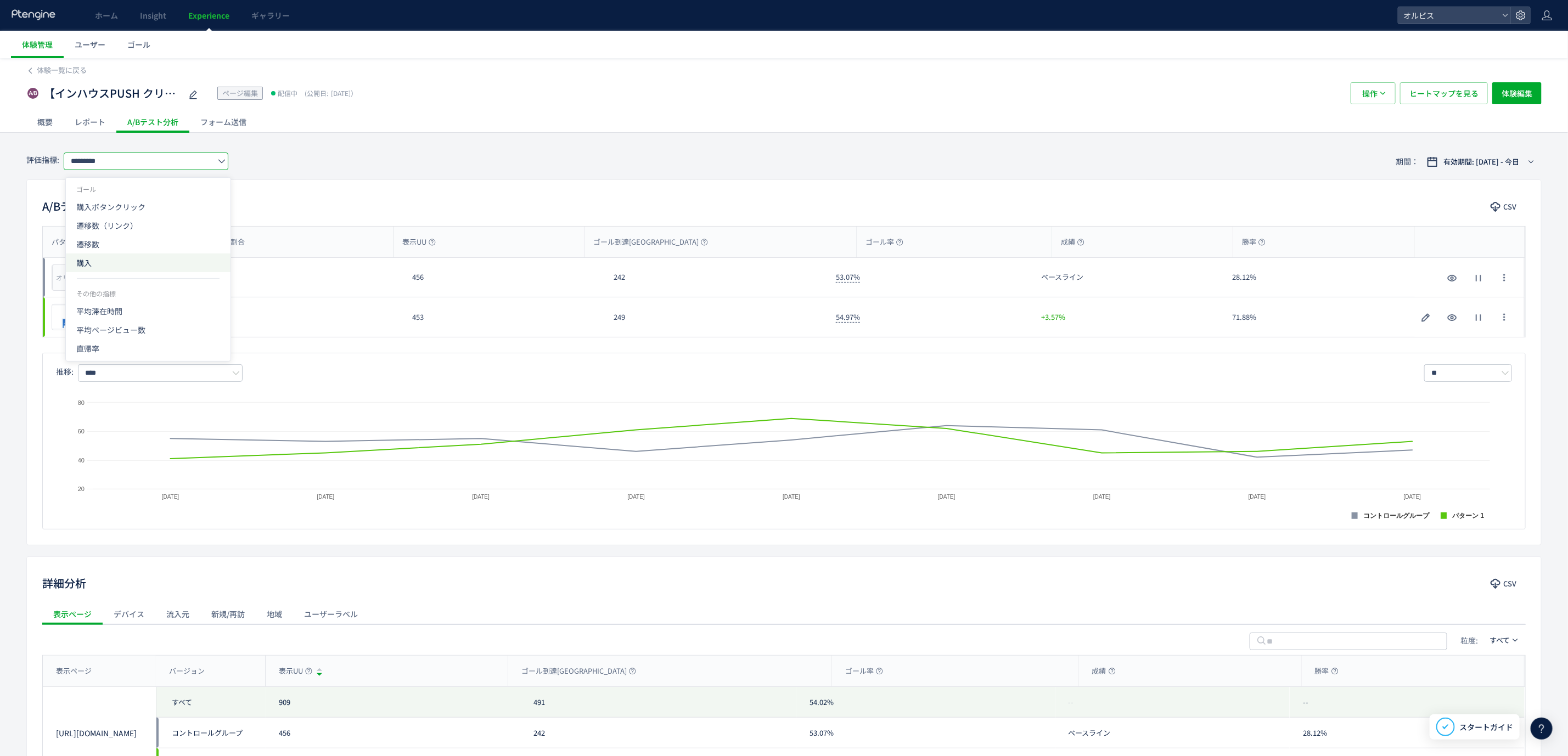 click on "購入" 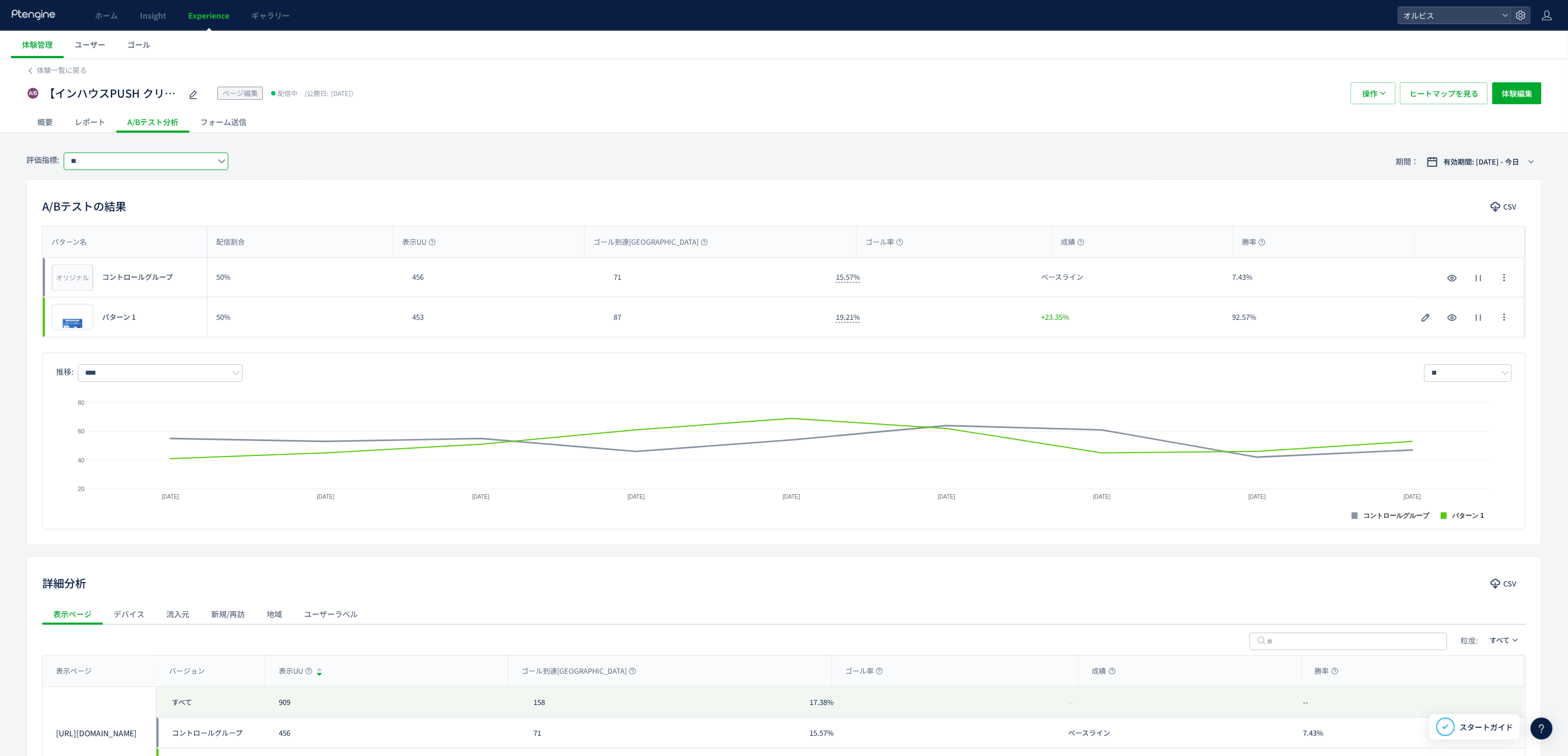 click on "Created with Highcharts 9.1.2 コントロールグループ パターン 1 [DATE] [DATE] [DATE] [DATE] [DATE] [DATE] [DATE] [DATE] [DATE] 20 40 60 80 [DATE]  ■ コントロールグループ :  53  ■ パターン 1 :  45" at bounding box center (784, 450) 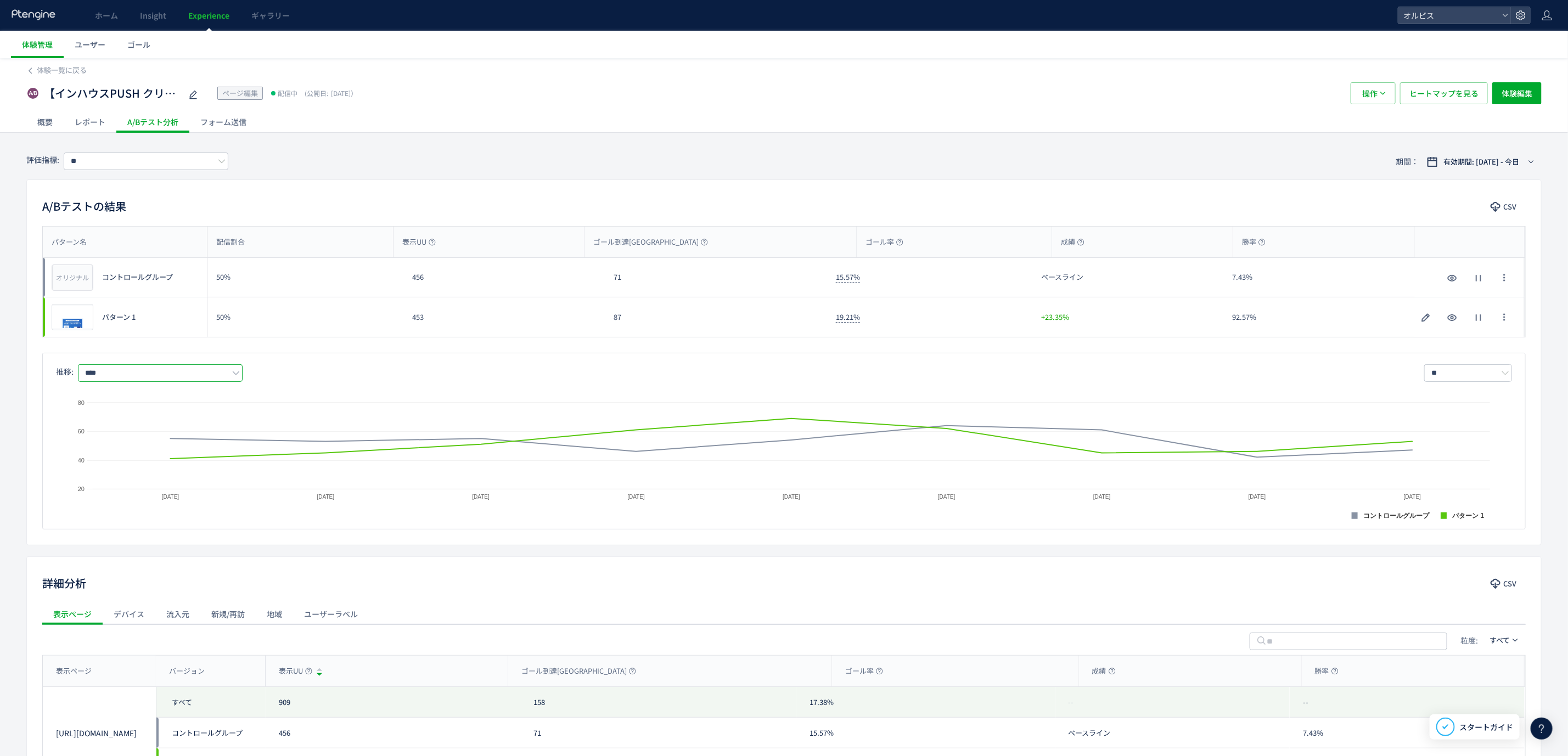 click on "****" 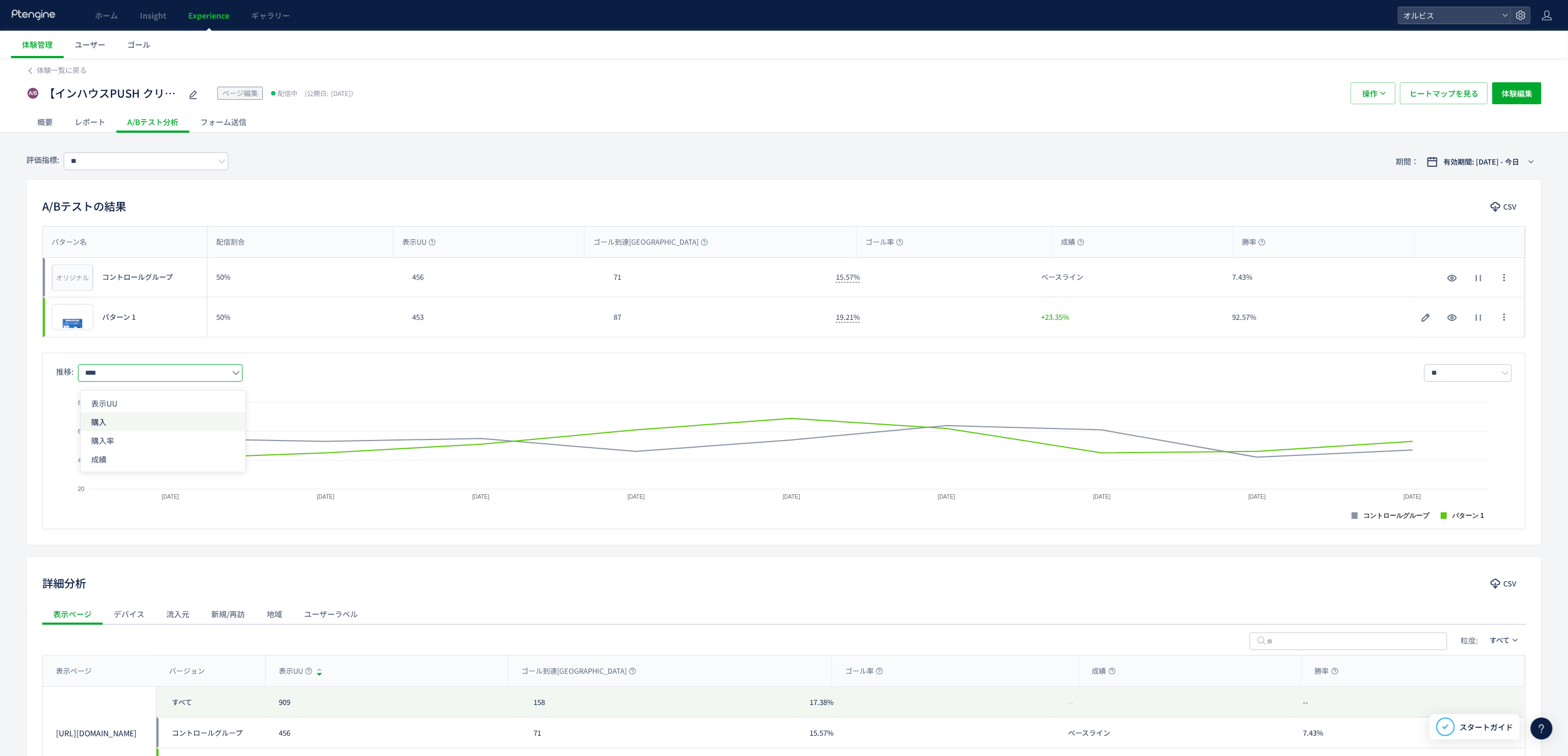 click on "購入" 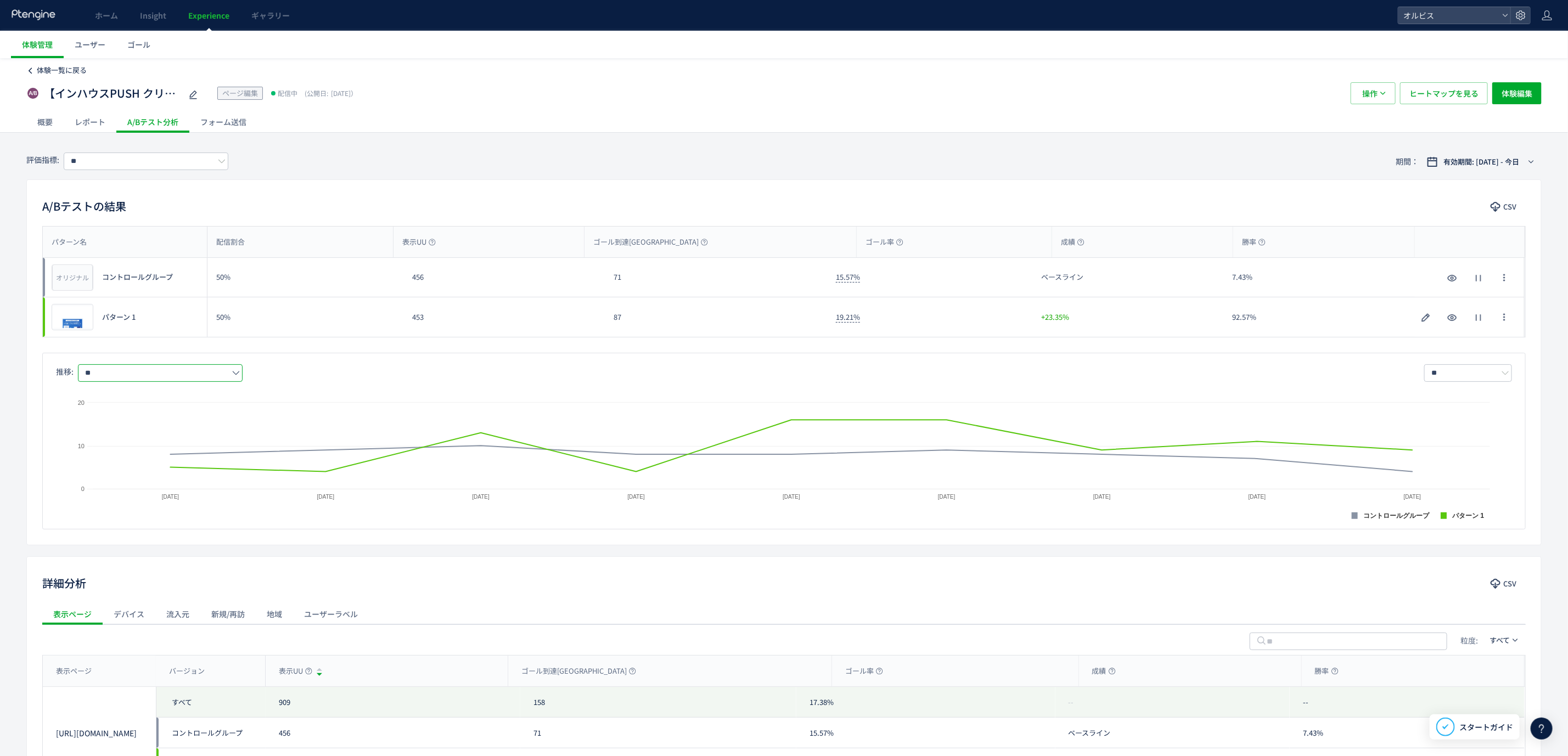 click on "体験一覧に戻る" 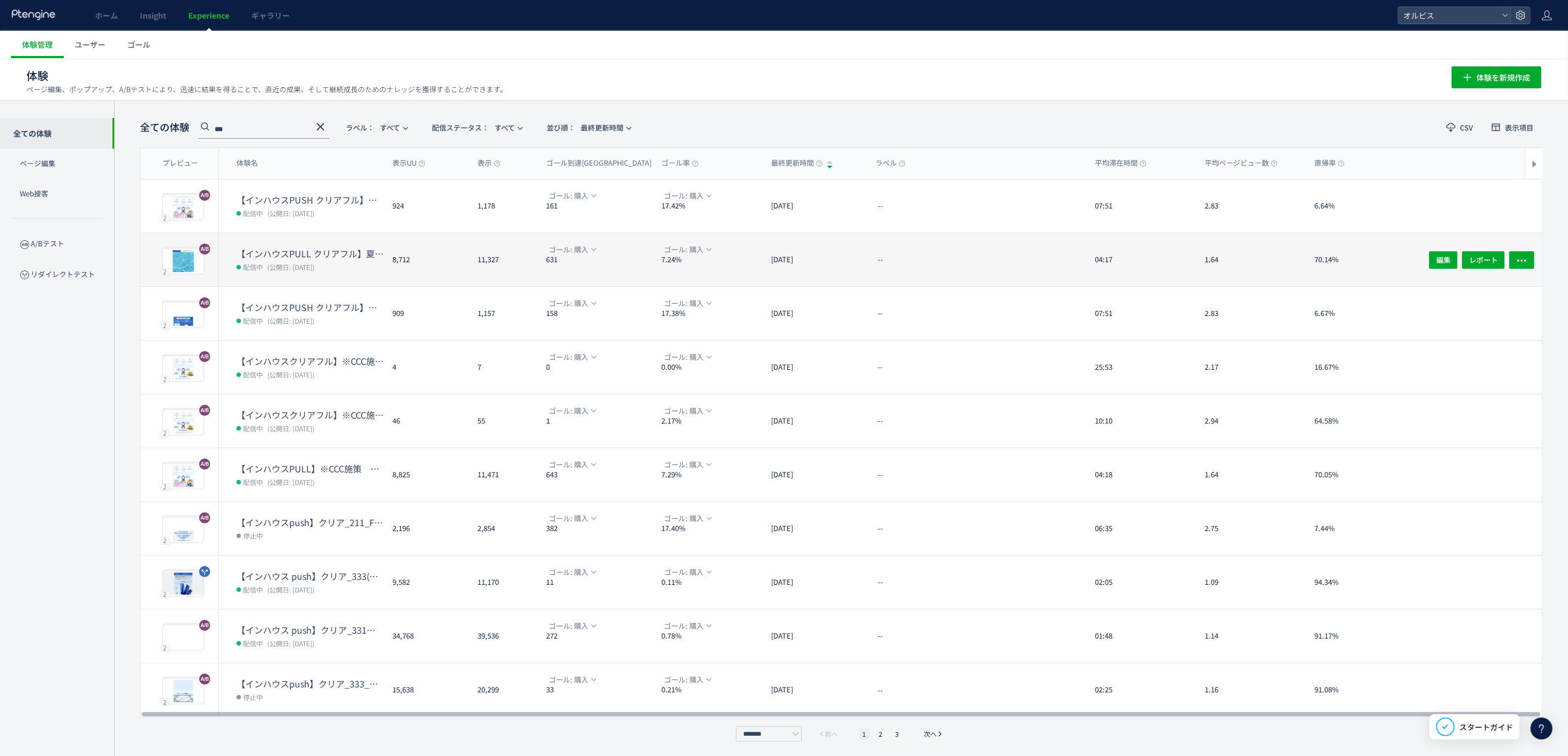 click on "8,712" 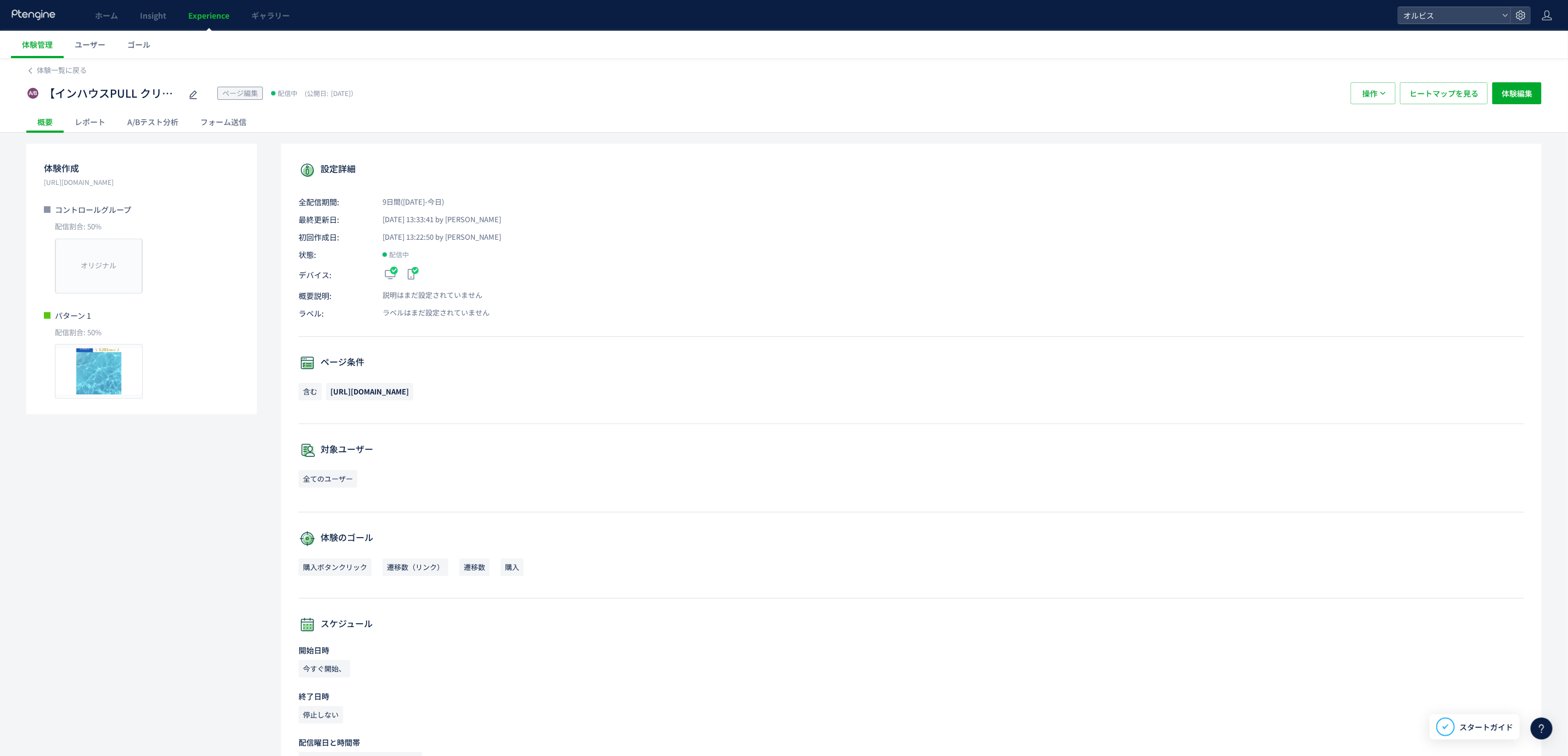 click on "A/Bテスト分析" 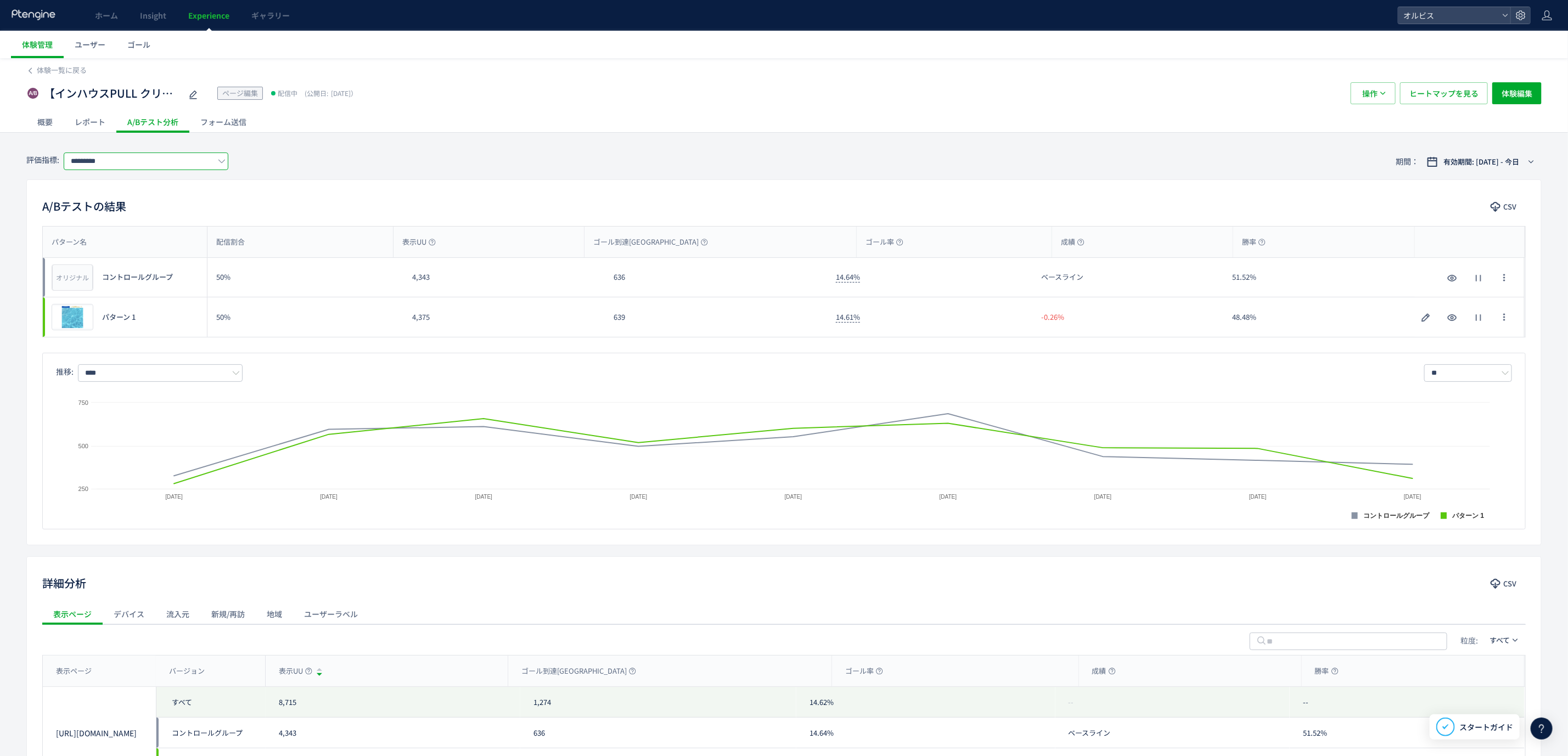 click on "*********" 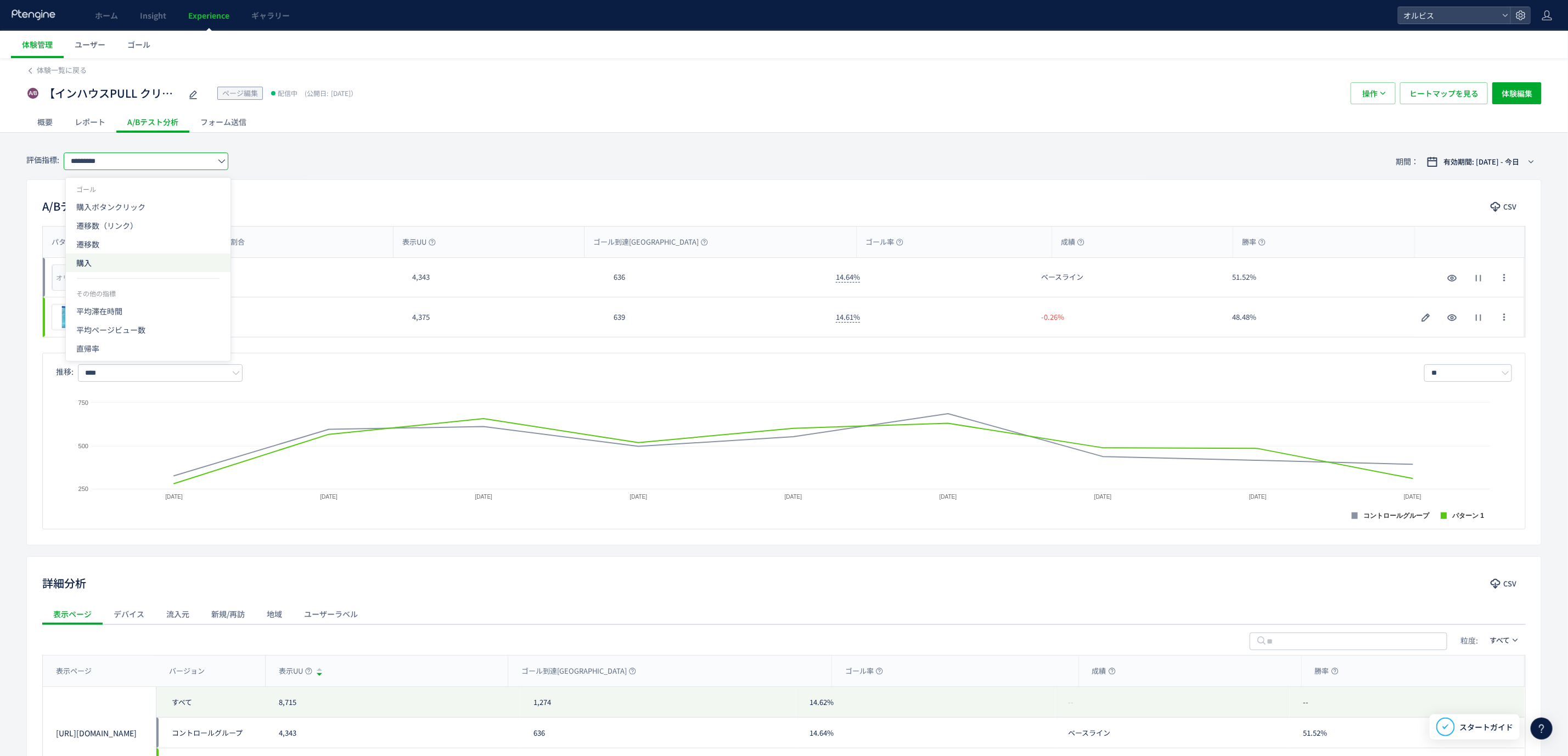 click on "購入" 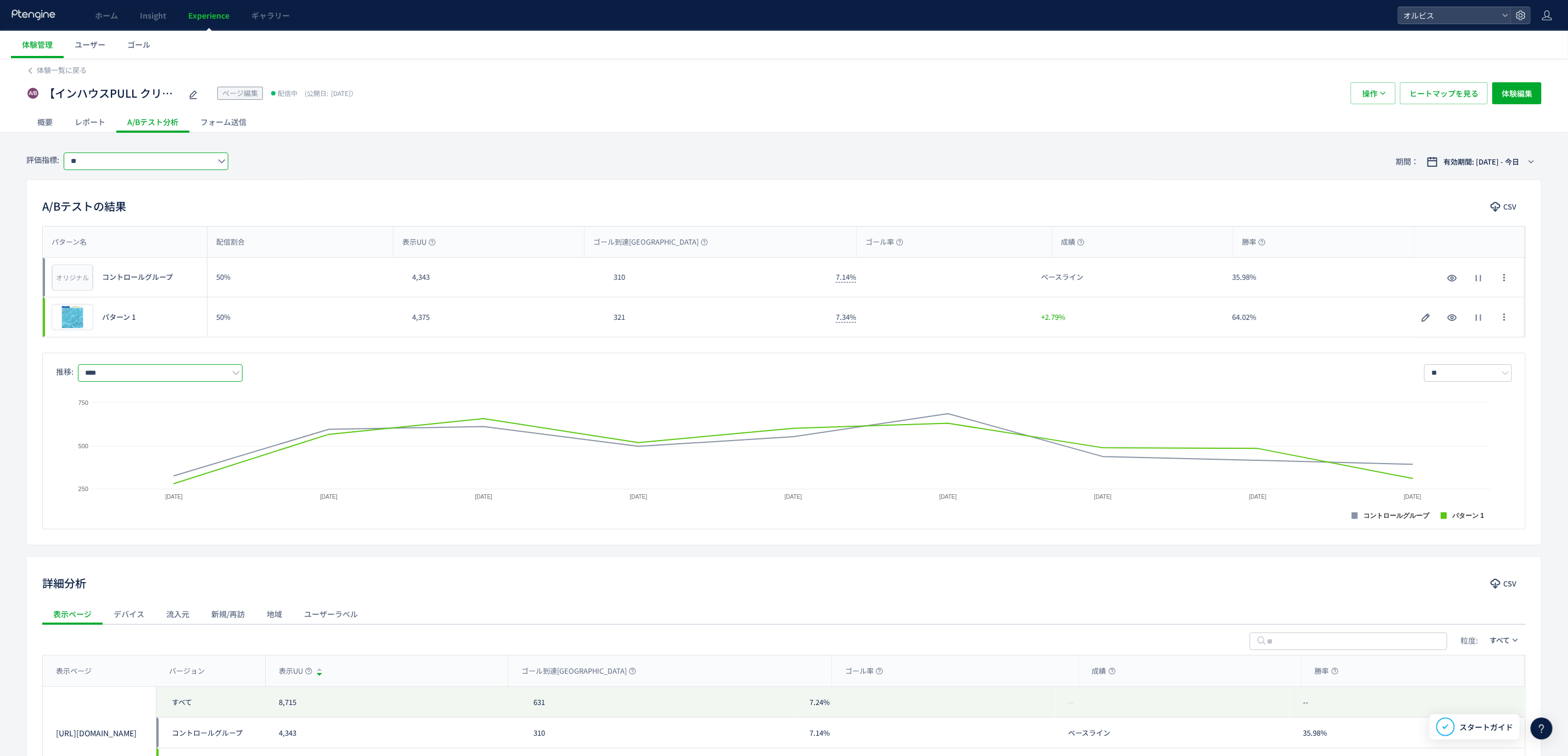 click on "****" 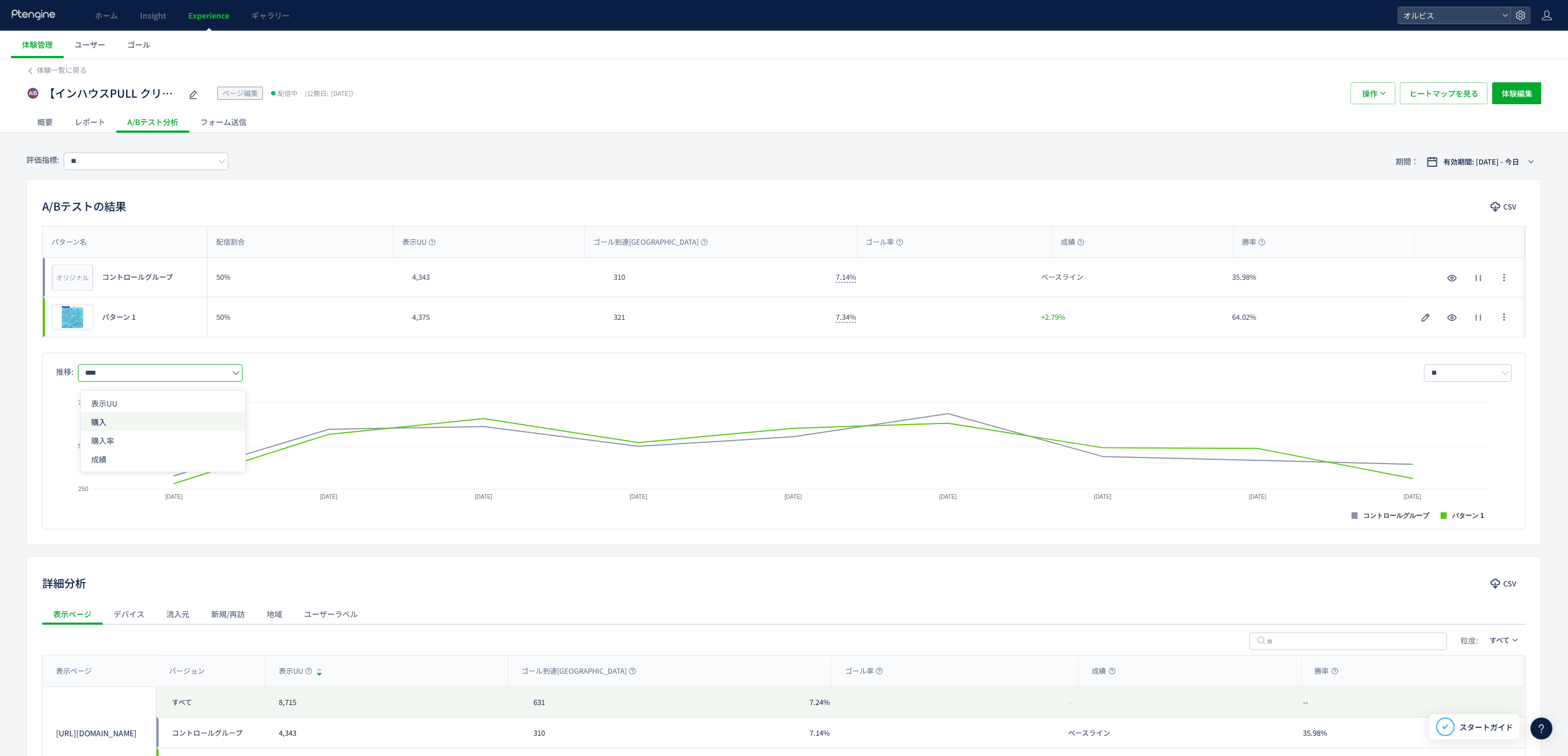 click on "購入" 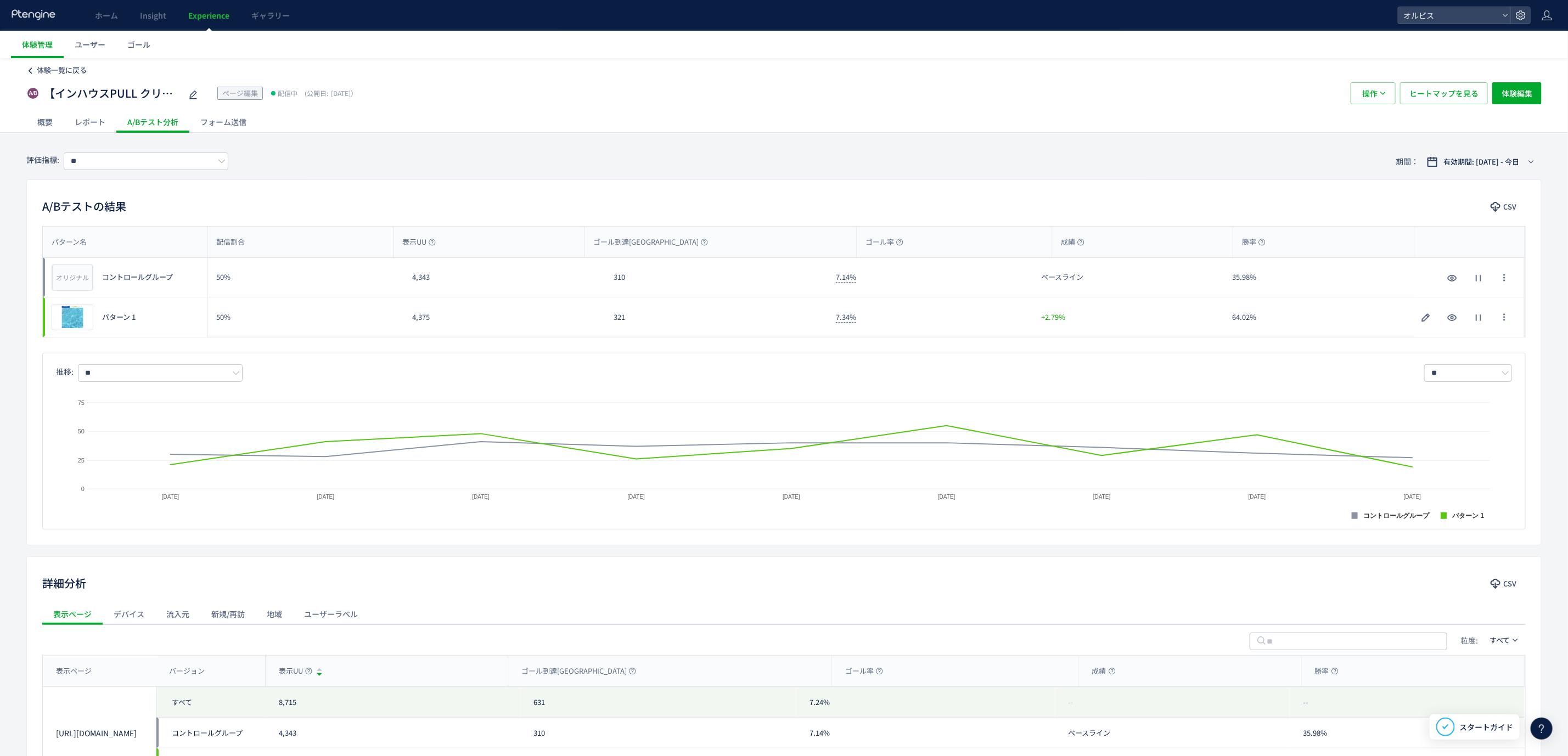 click on "体験一覧に戻る" 